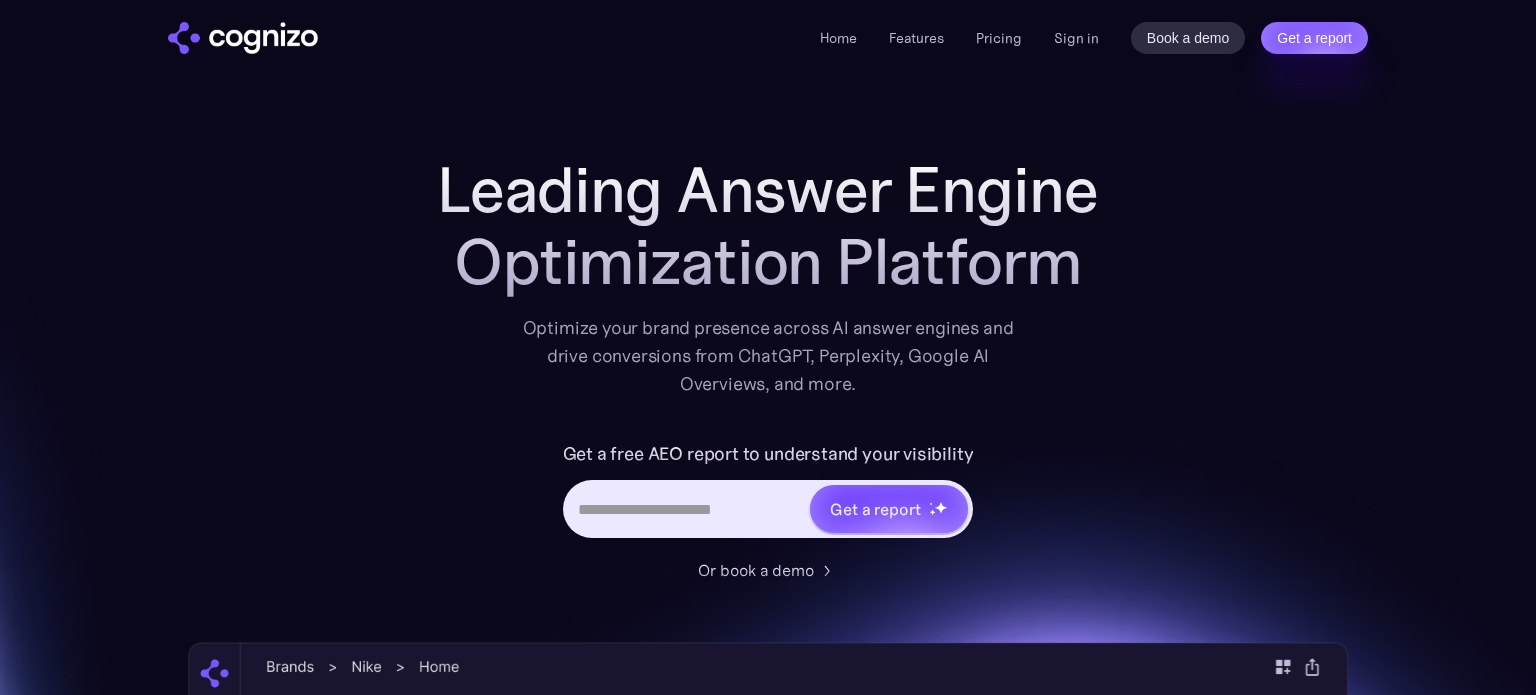 scroll, scrollTop: 0, scrollLeft: 0, axis: both 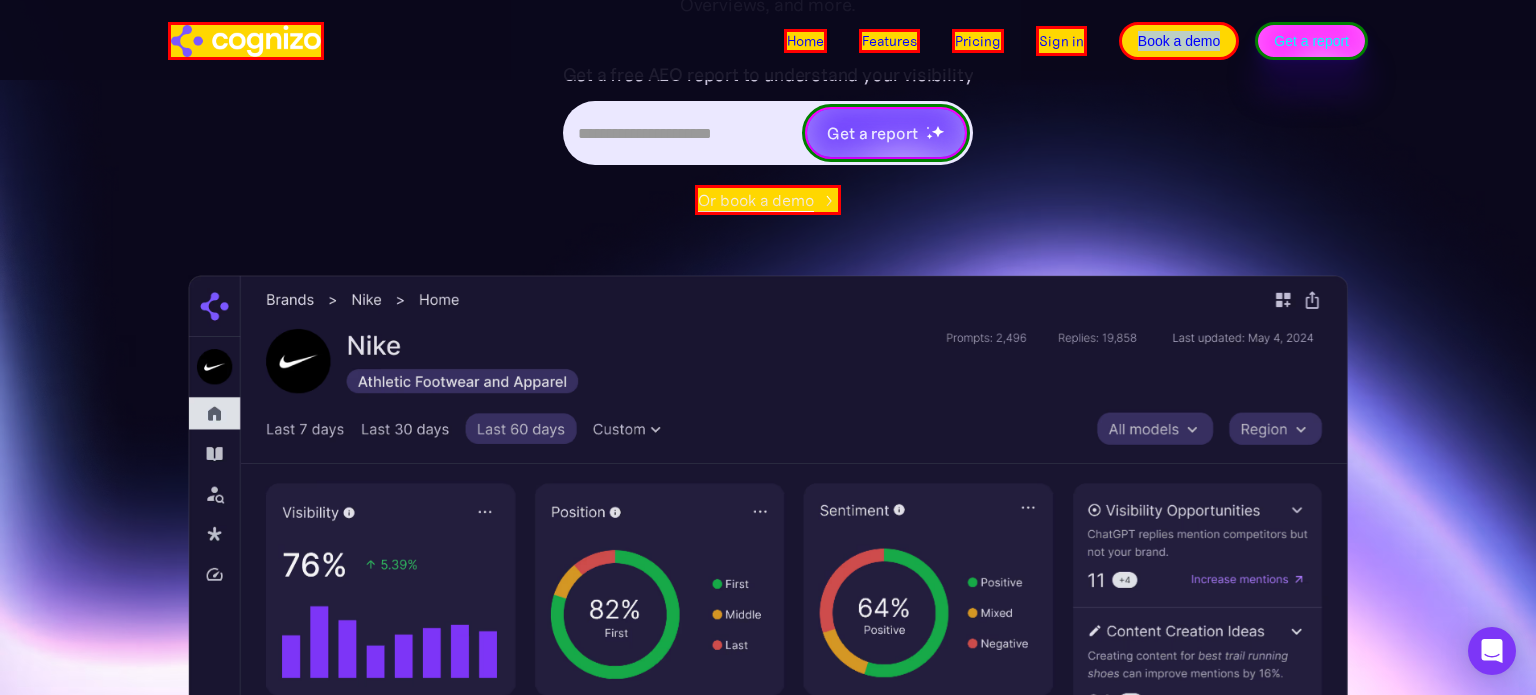 click on "Or book a demo" at bounding box center [756, 200] 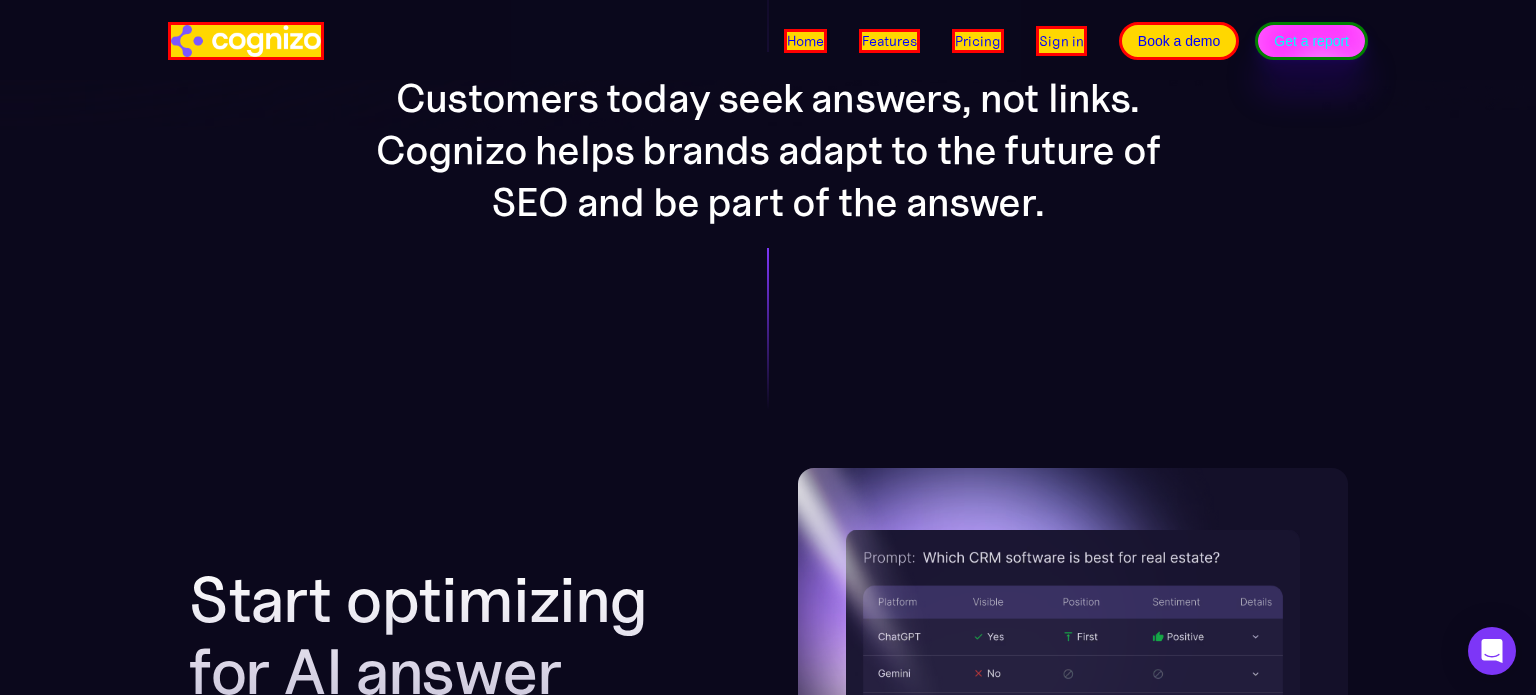 click on "Customers today seek answers, not links. Cognizo helps brands adapt to the future of SEO and be part of the answer." at bounding box center [768, 150] 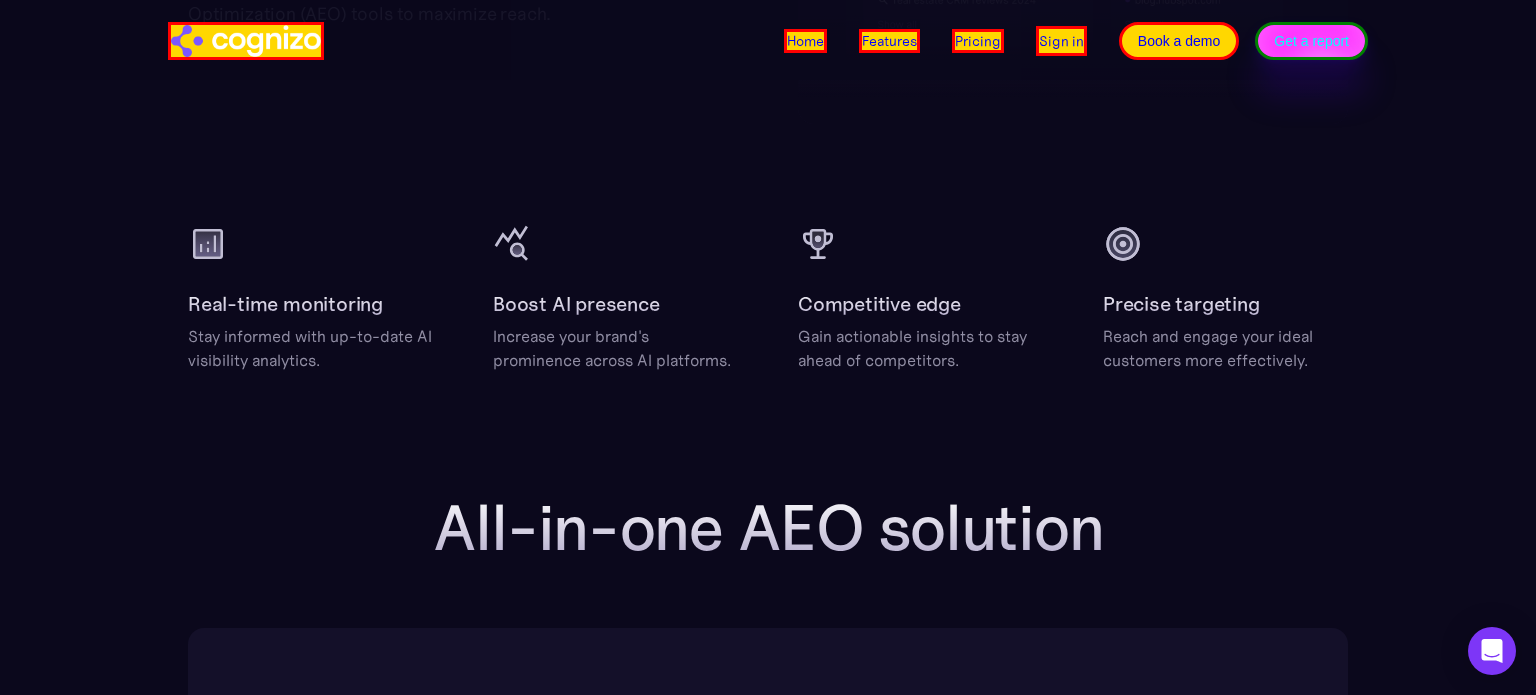 scroll, scrollTop: 2720, scrollLeft: 0, axis: vertical 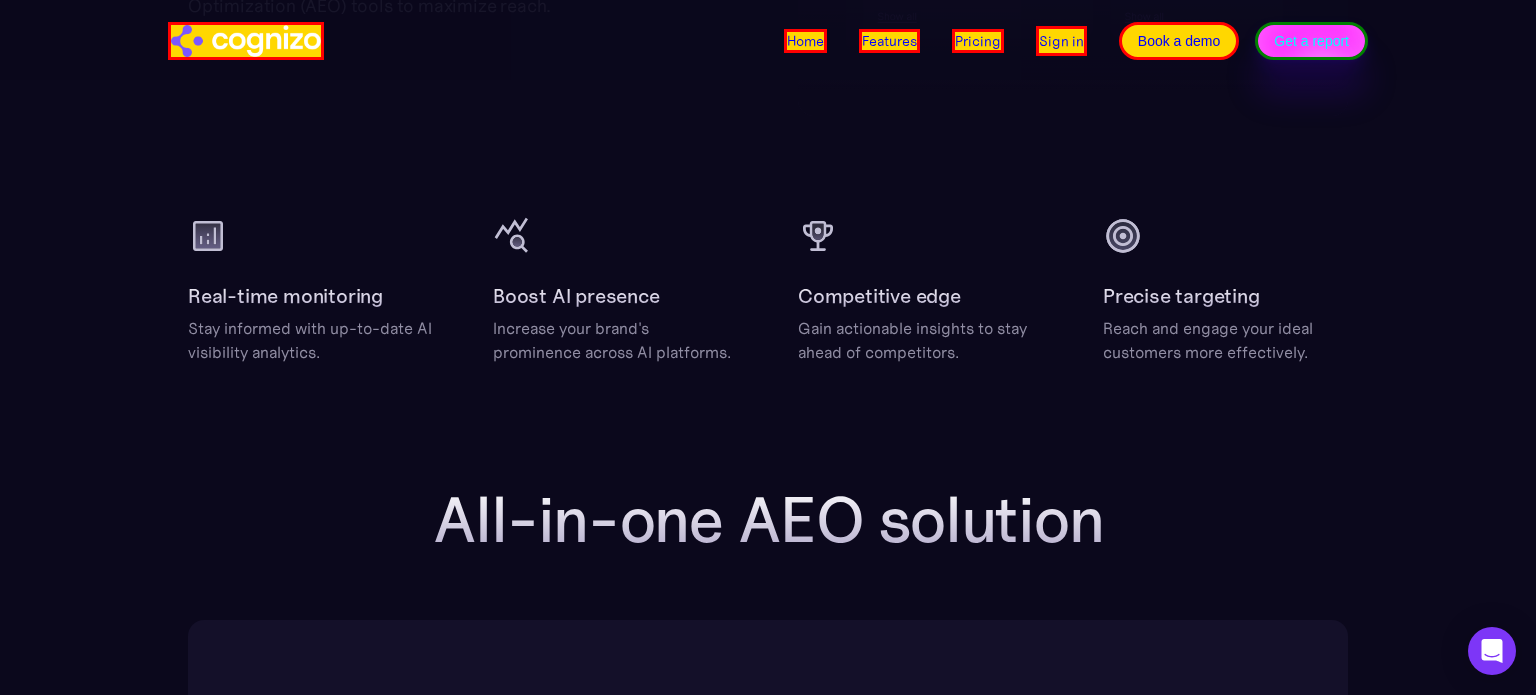 click on "Boost AI presence" at bounding box center (576, 296) 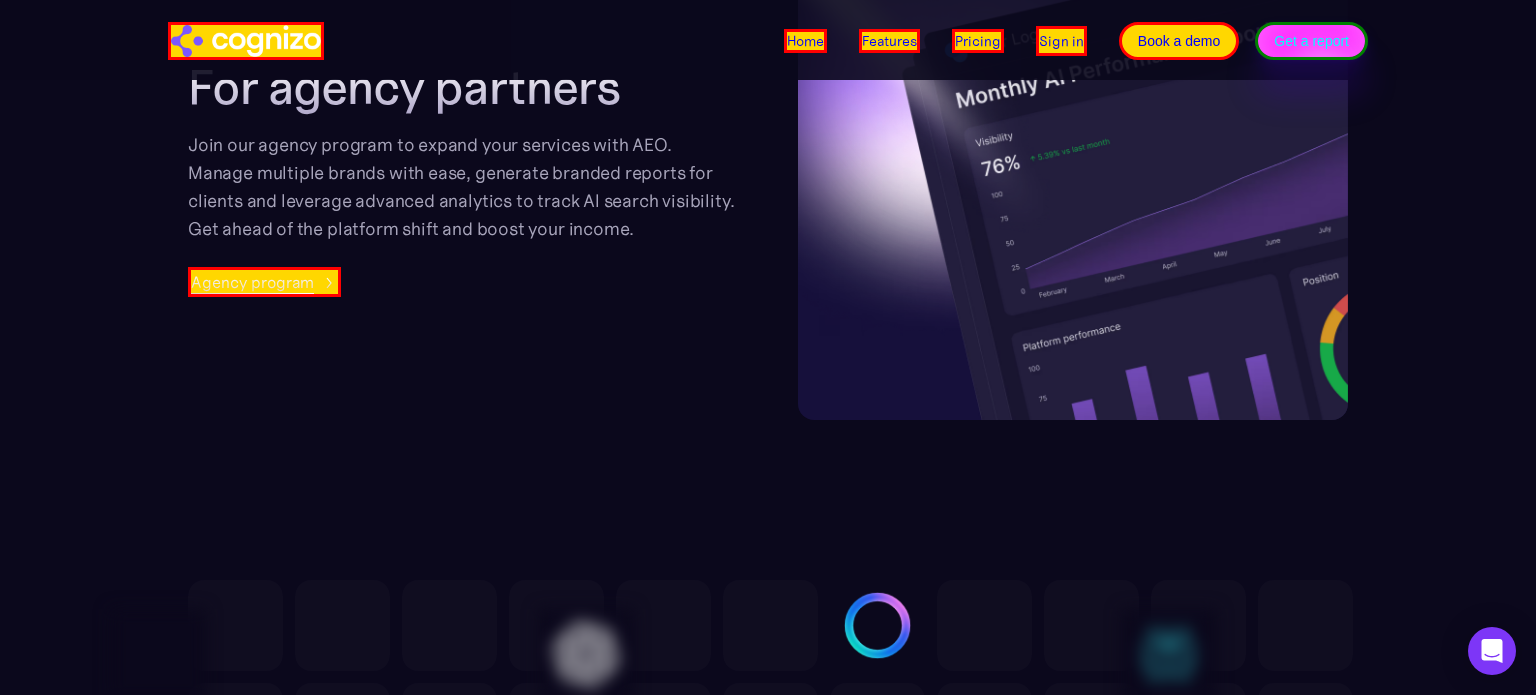 scroll, scrollTop: 5087, scrollLeft: 0, axis: vertical 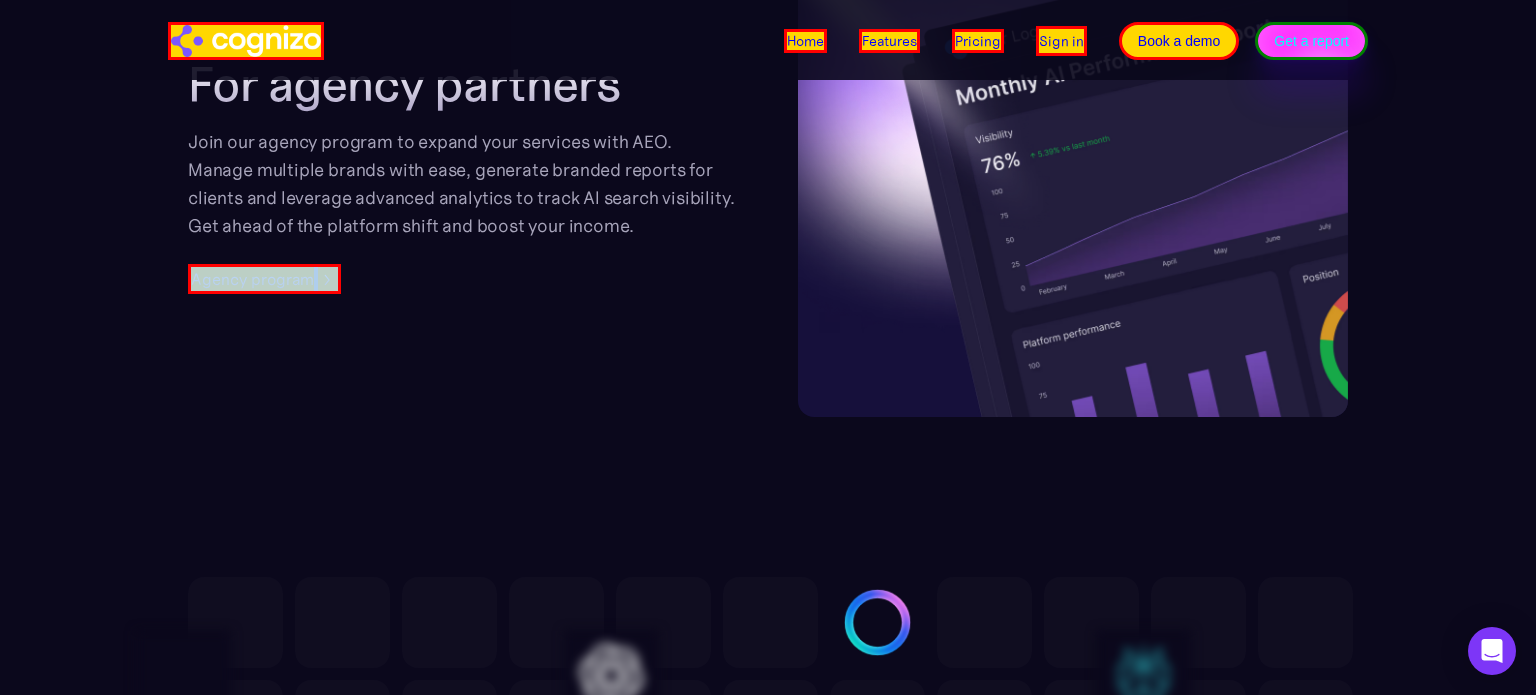 copy on "Agency program" 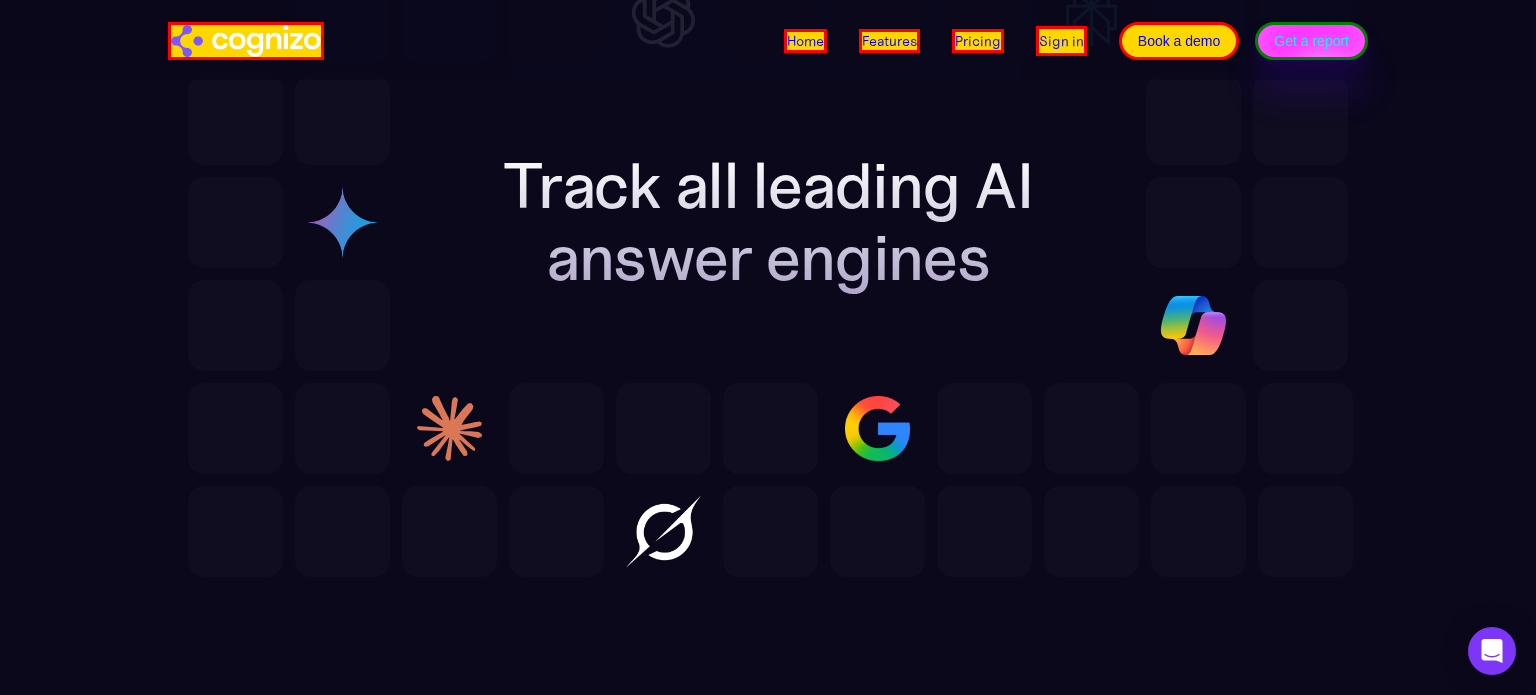 scroll, scrollTop: 5799, scrollLeft: 0, axis: vertical 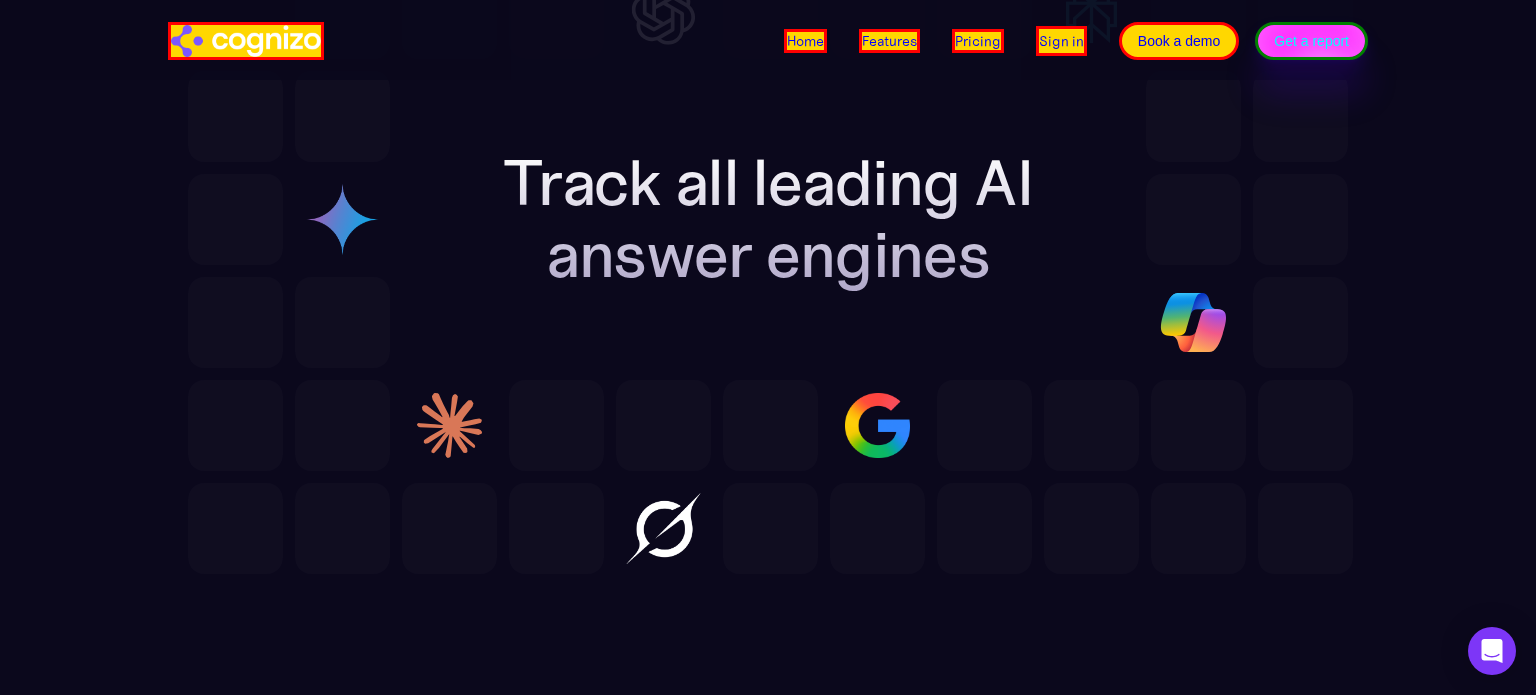 click on "Track all leading AI answer engines" at bounding box center (768, 219) 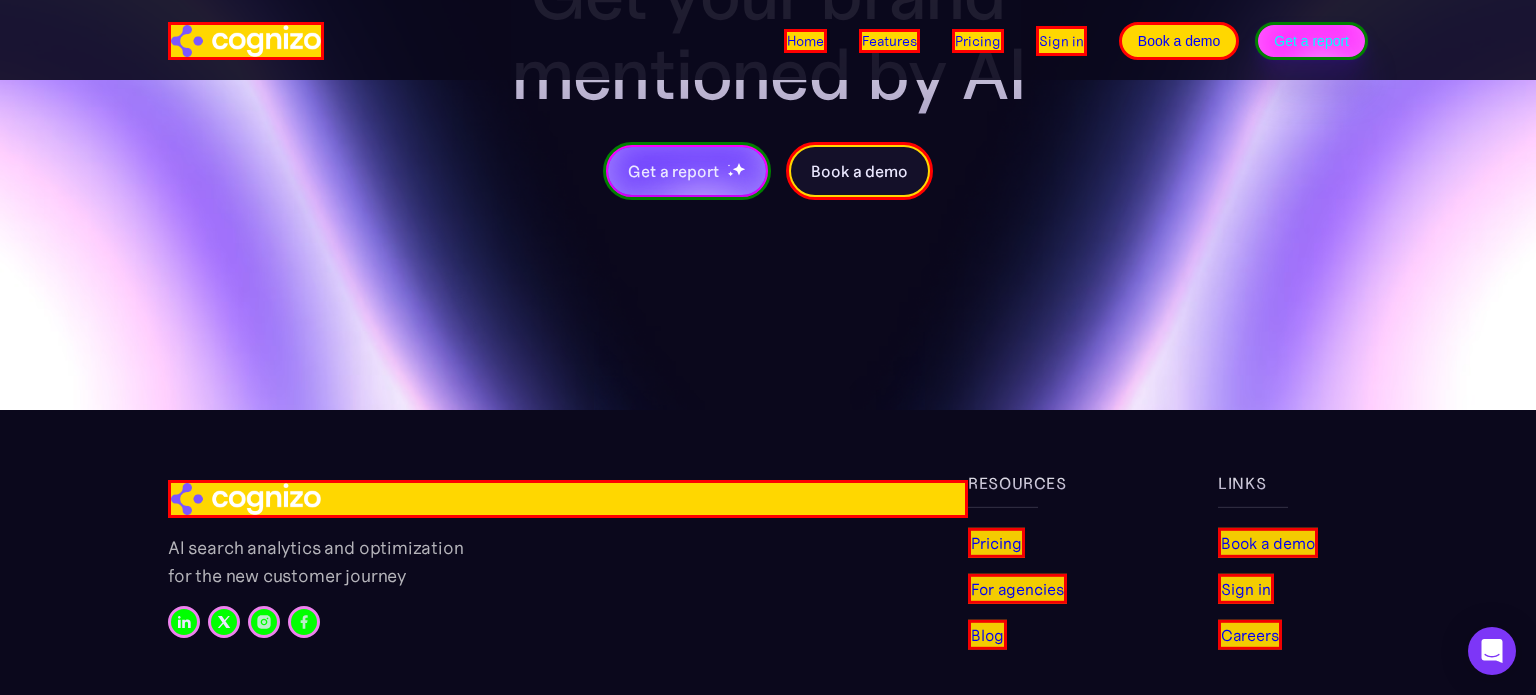 scroll, scrollTop: 7574, scrollLeft: 0, axis: vertical 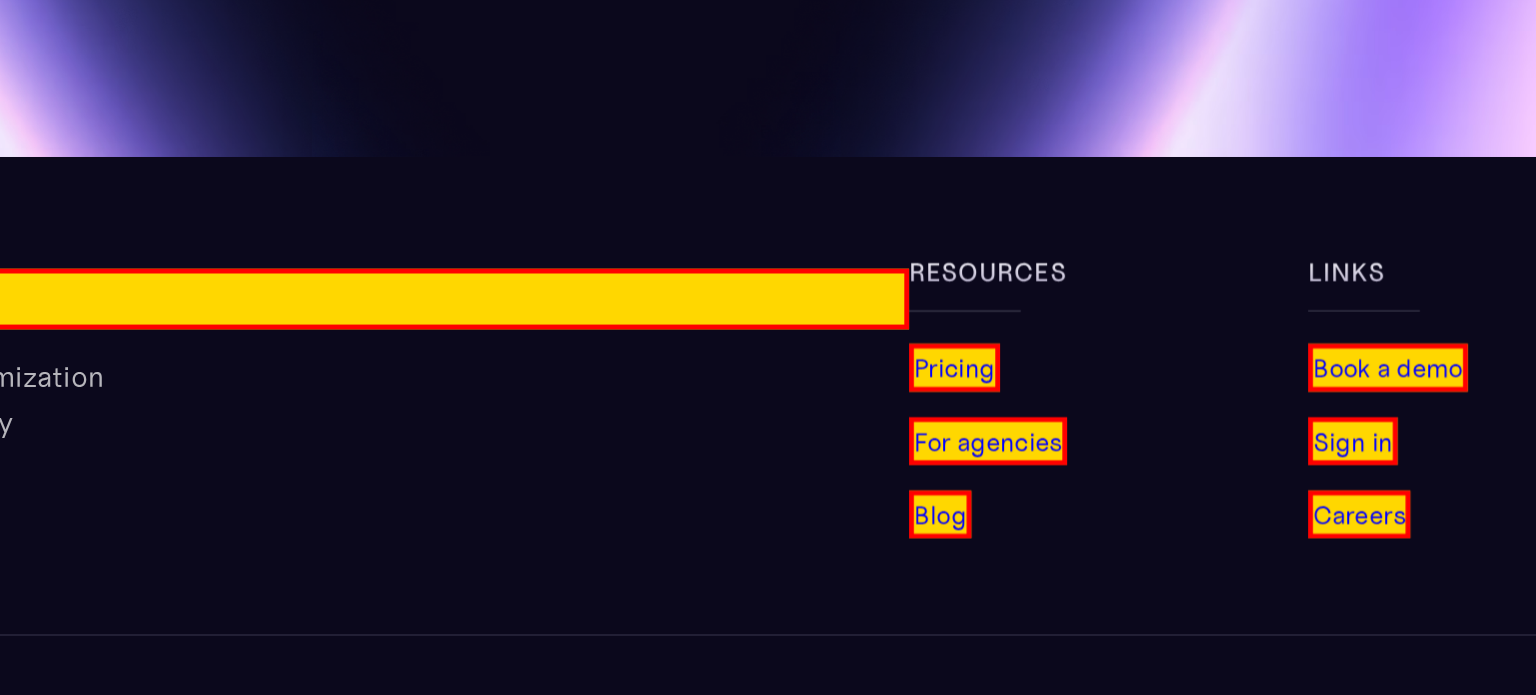 click on "For agencies" at bounding box center (1017, 442) 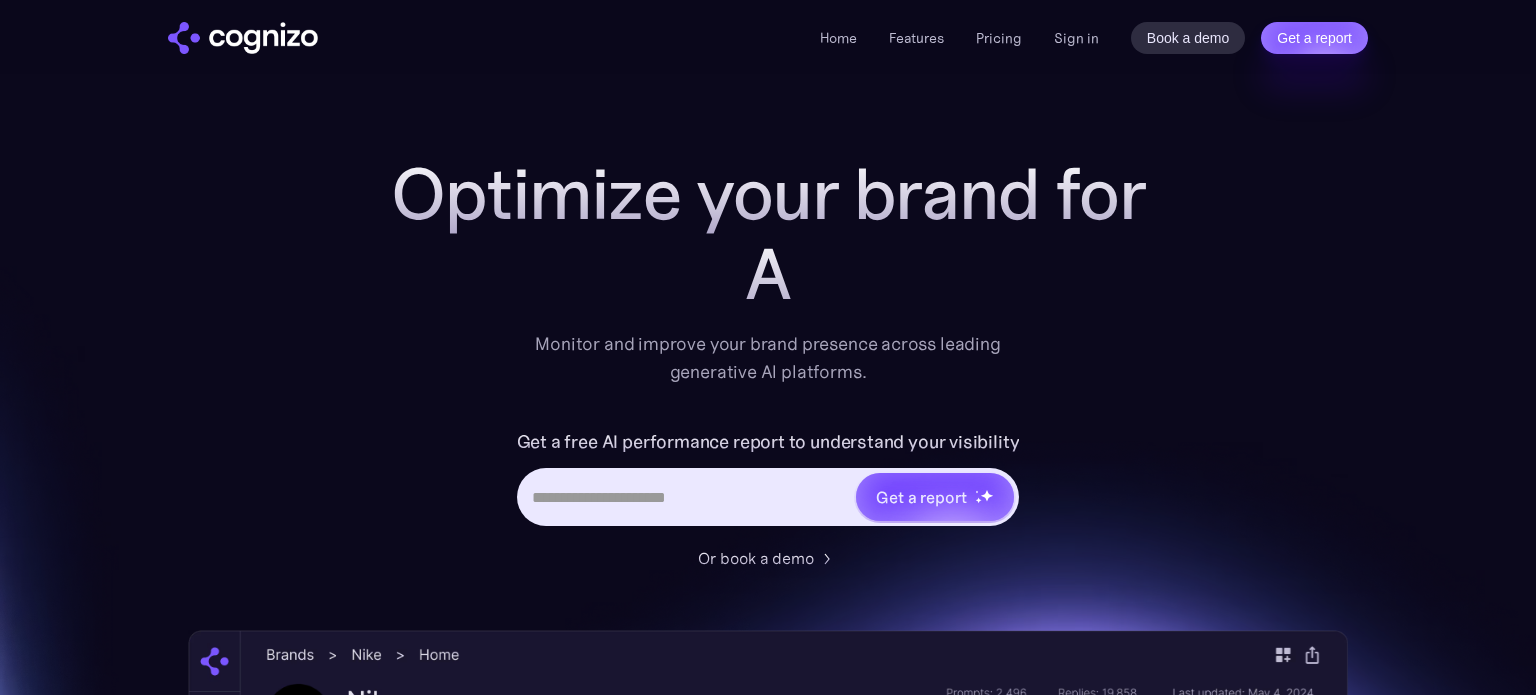 scroll, scrollTop: 3116, scrollLeft: 0, axis: vertical 